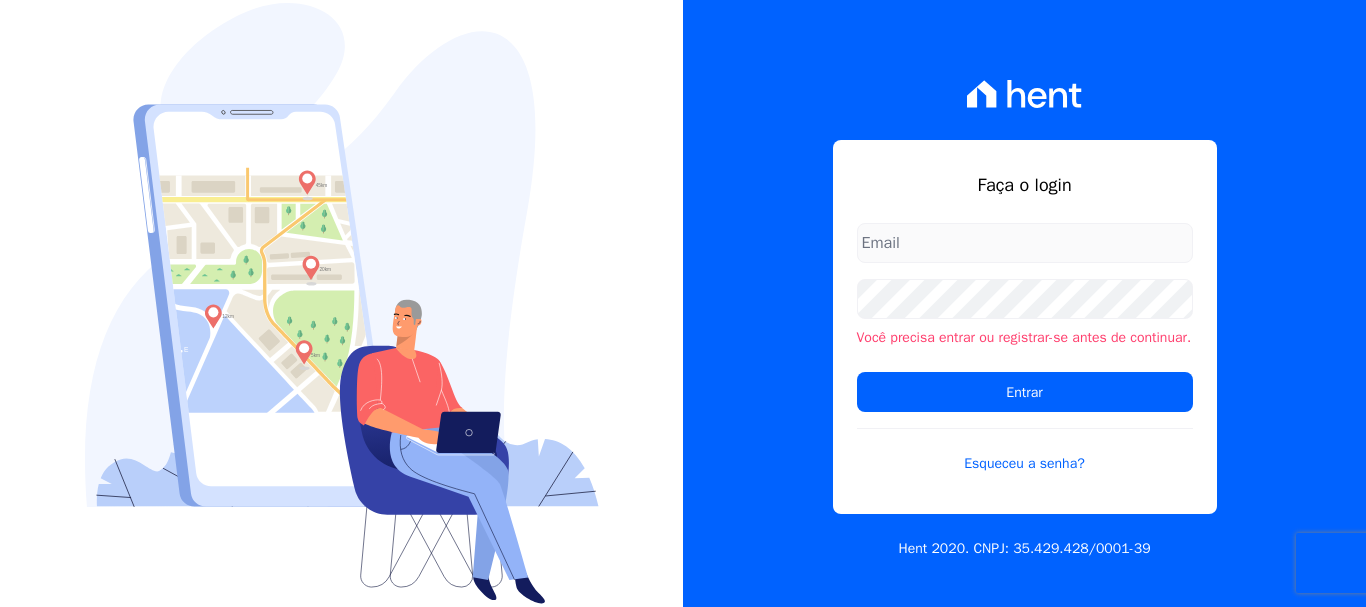 scroll, scrollTop: 0, scrollLeft: 0, axis: both 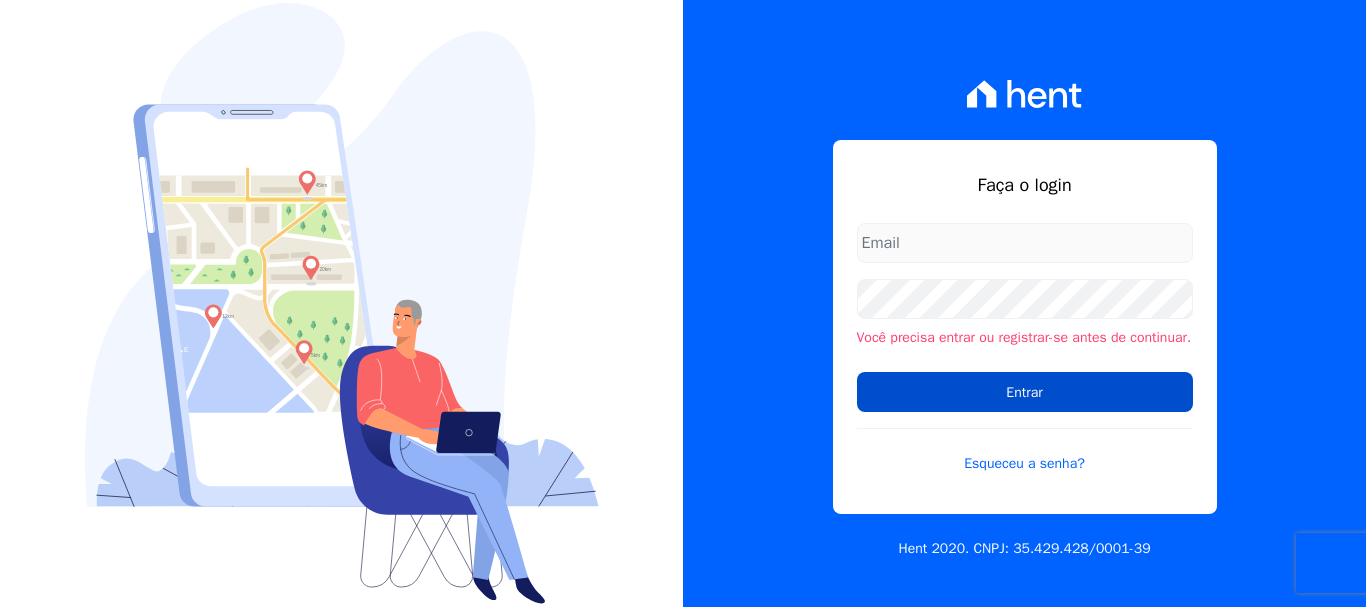 type on "[EMAIL]" 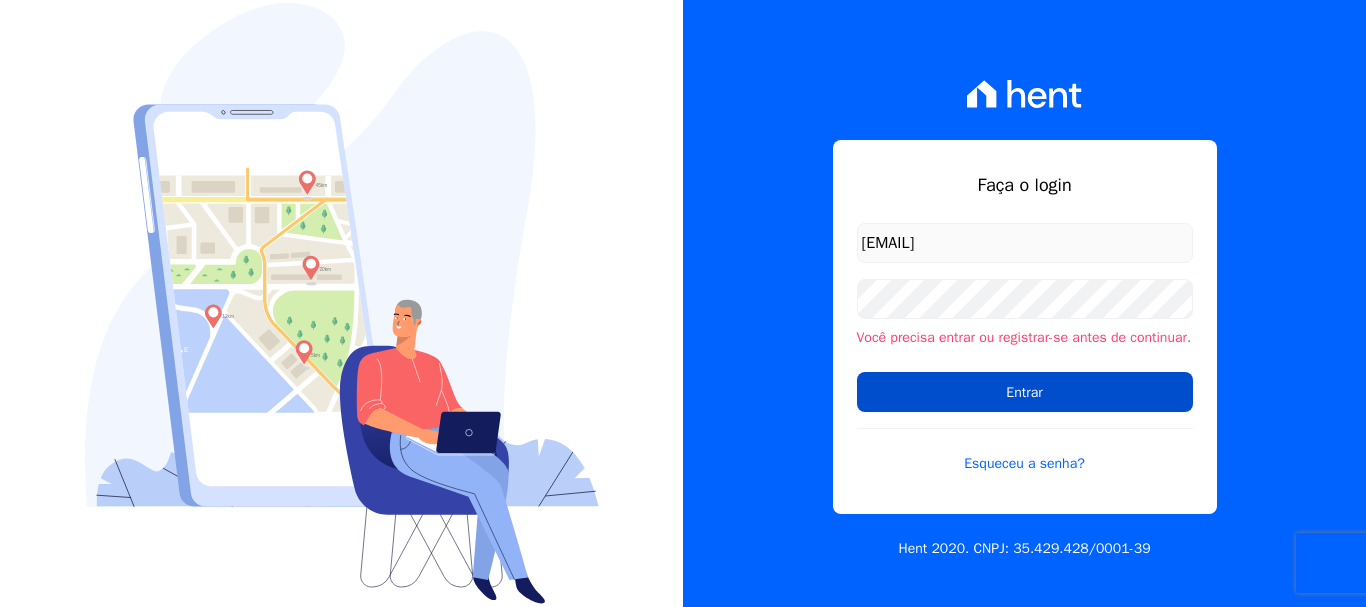 click on "Entrar" at bounding box center (1025, 392) 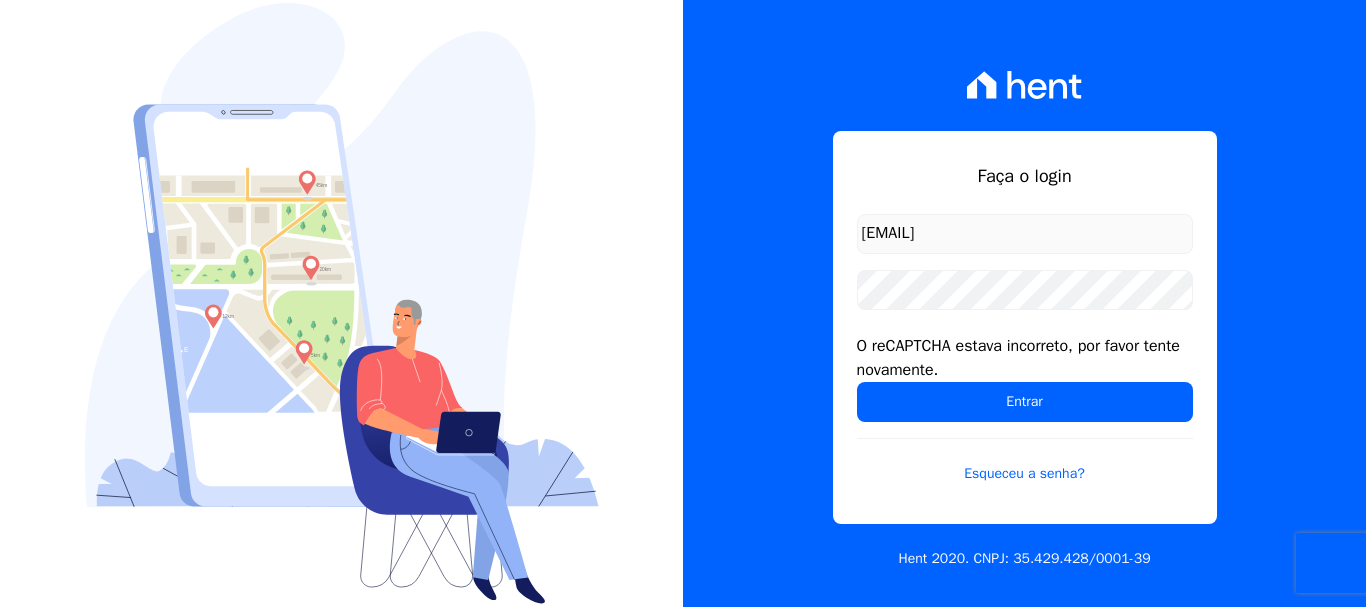 scroll, scrollTop: 0, scrollLeft: 0, axis: both 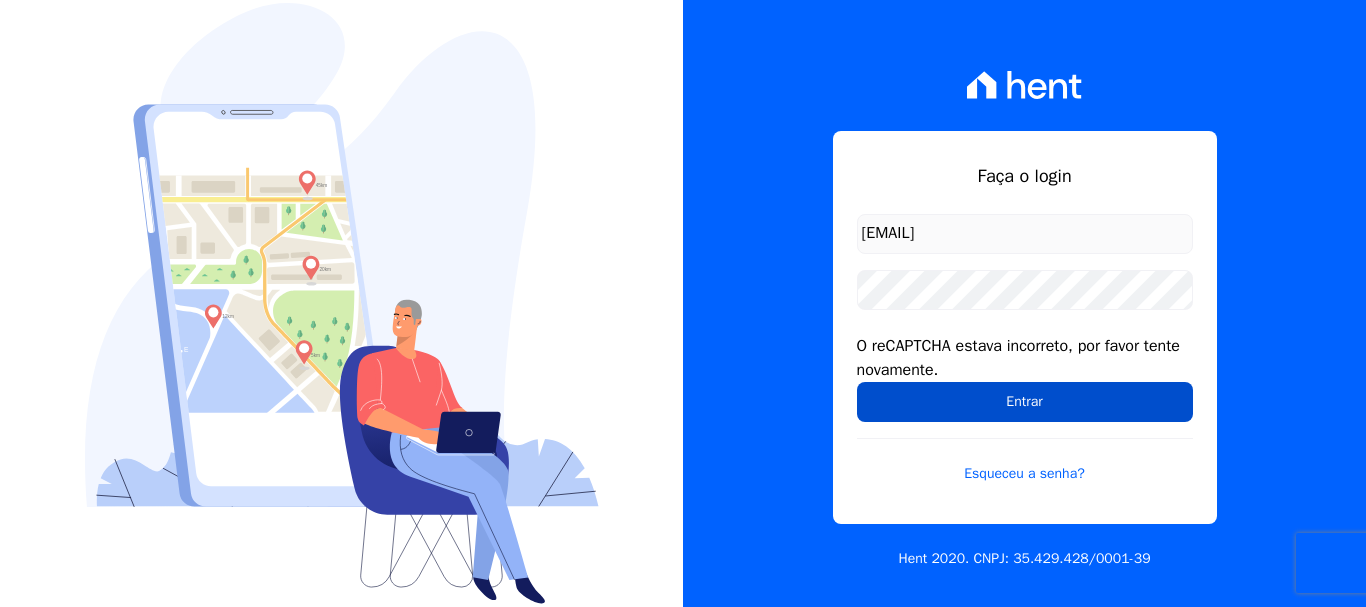 click on "Entrar" at bounding box center (1025, 402) 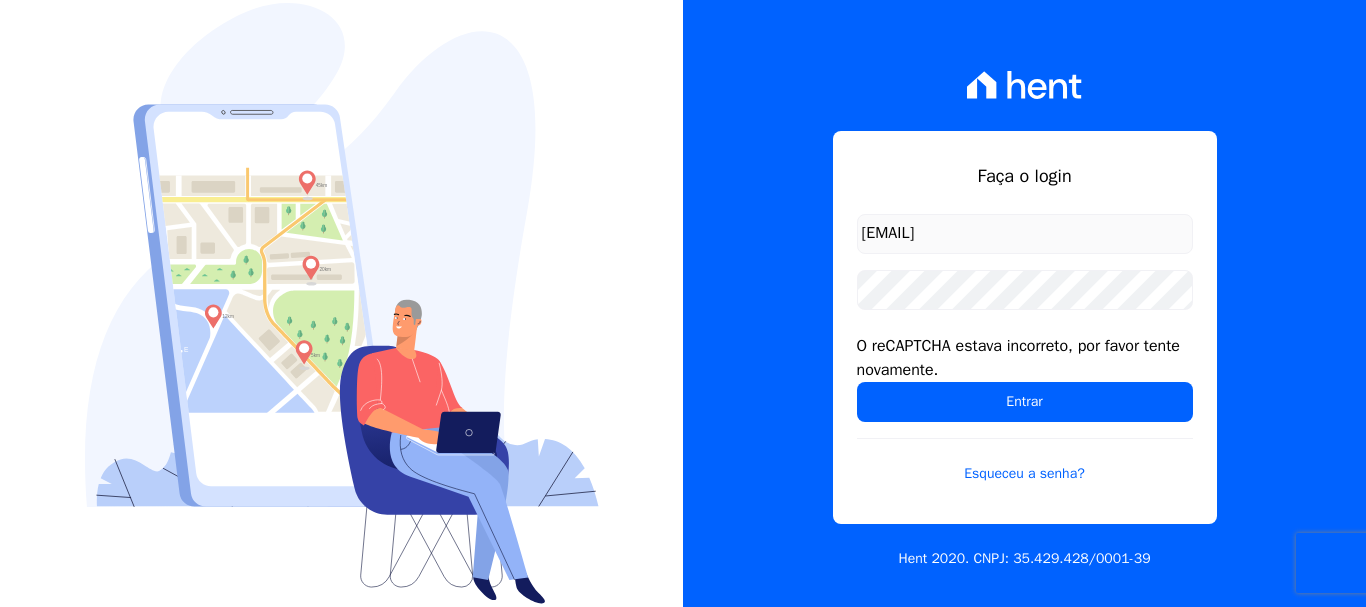 scroll, scrollTop: 0, scrollLeft: 0, axis: both 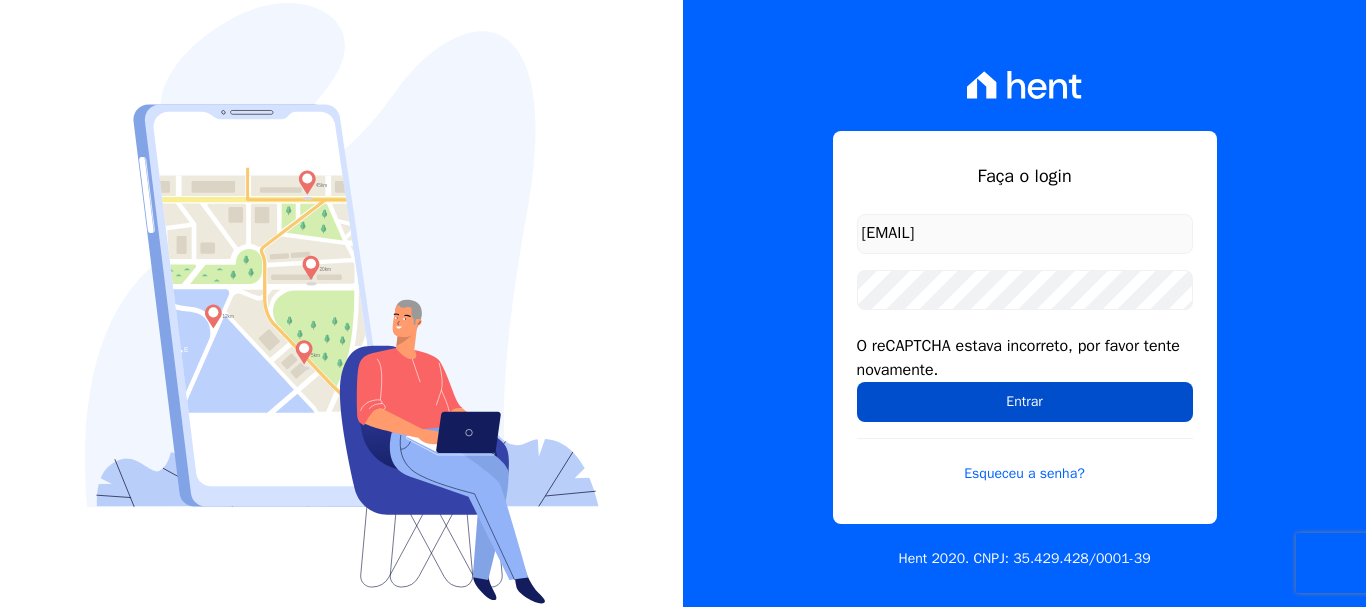 drag, startPoint x: 0, startPoint y: 0, endPoint x: 1066, endPoint y: 402, distance: 1139.2805 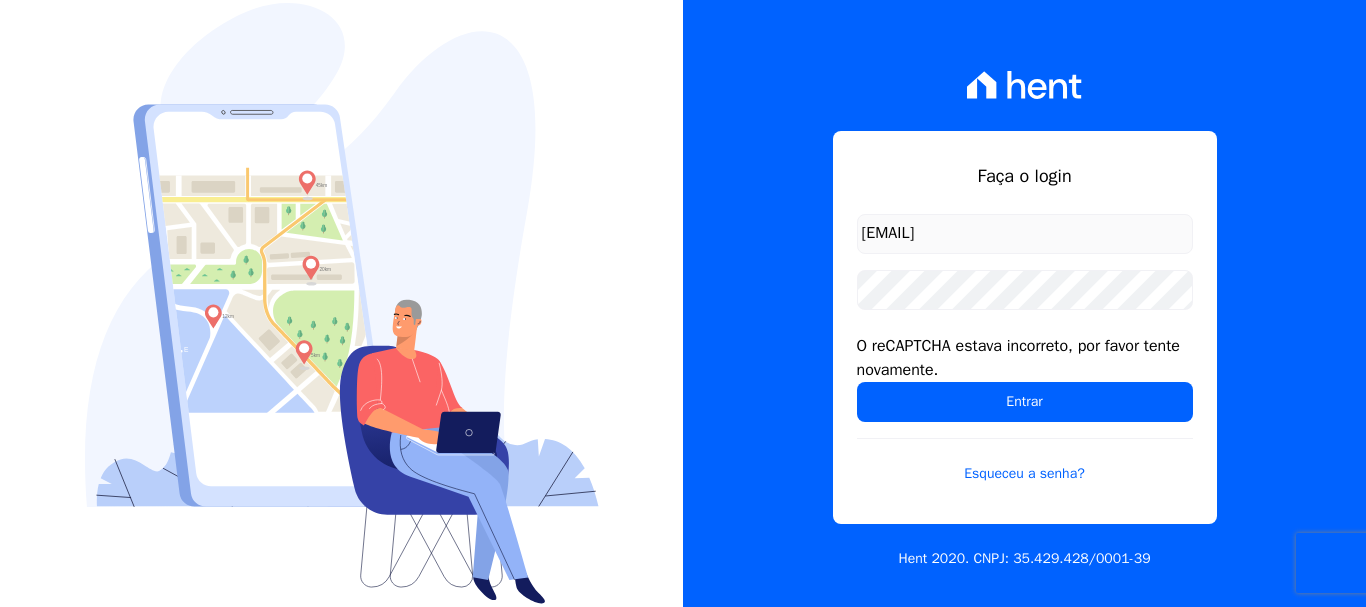 scroll, scrollTop: 0, scrollLeft: 0, axis: both 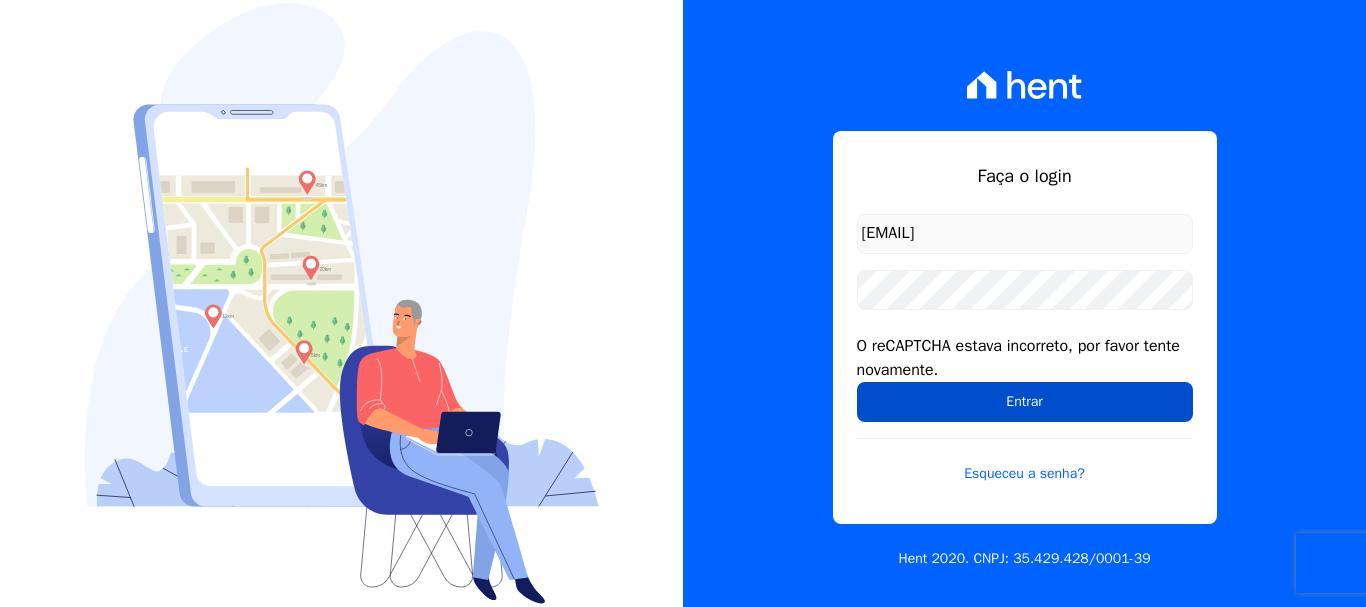 click on "Entrar" at bounding box center [1025, 402] 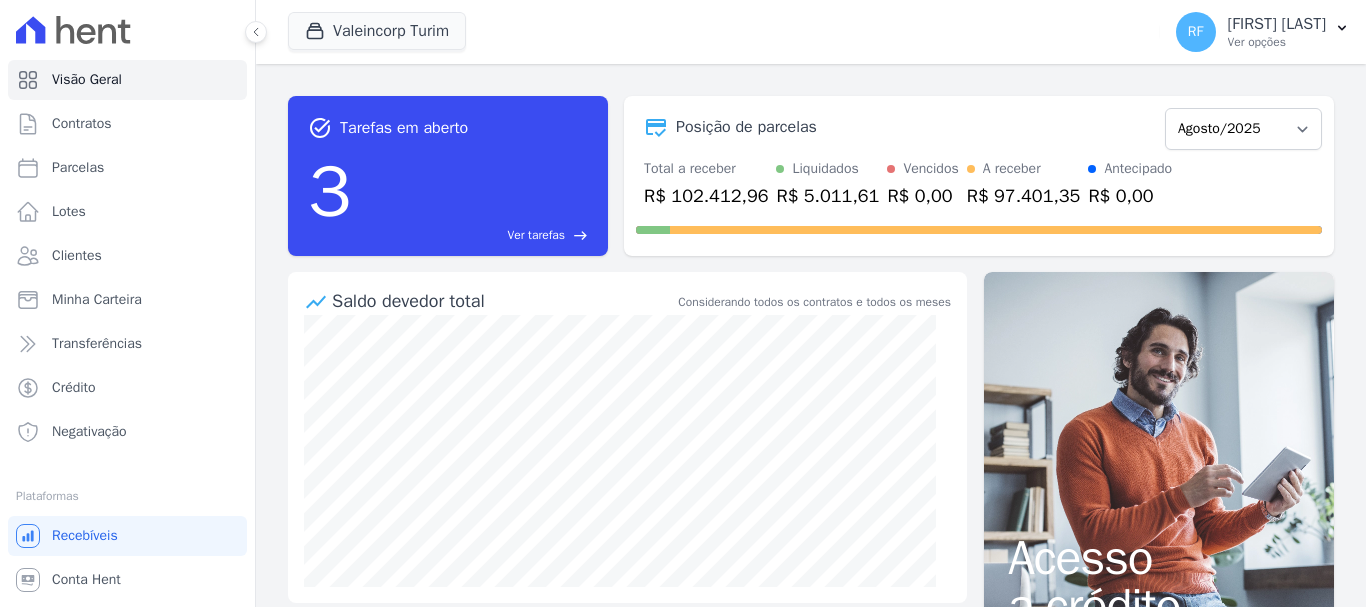 scroll, scrollTop: 0, scrollLeft: 0, axis: both 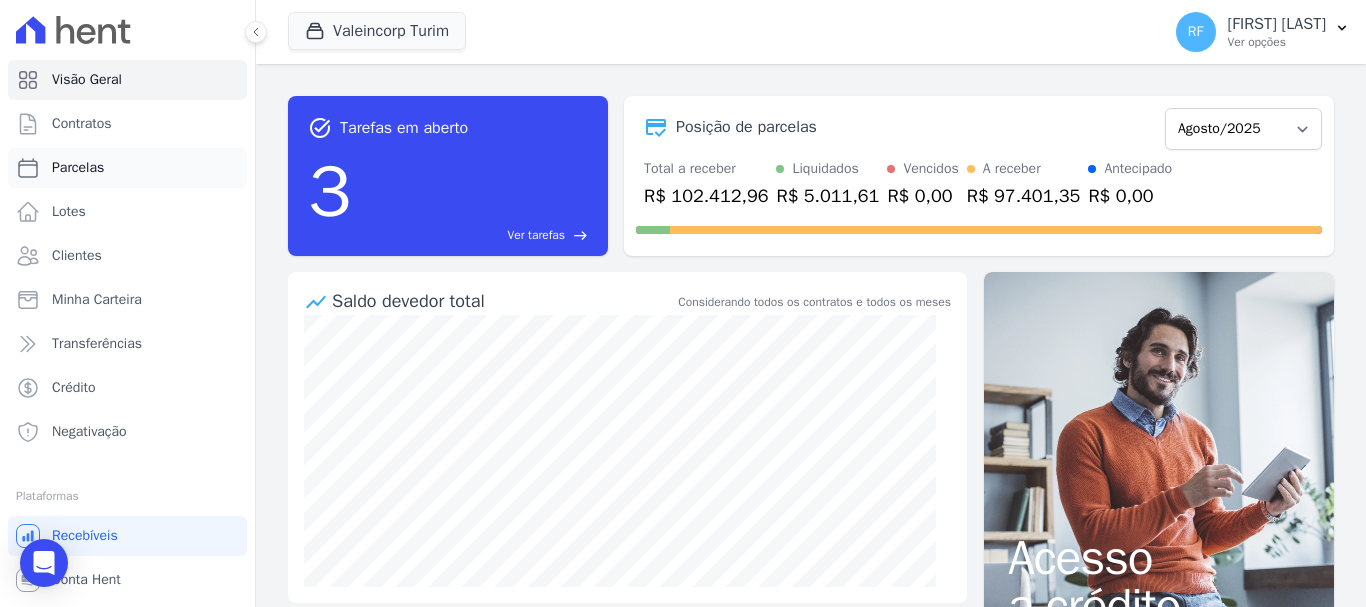 click on "Parcelas" at bounding box center (127, 168) 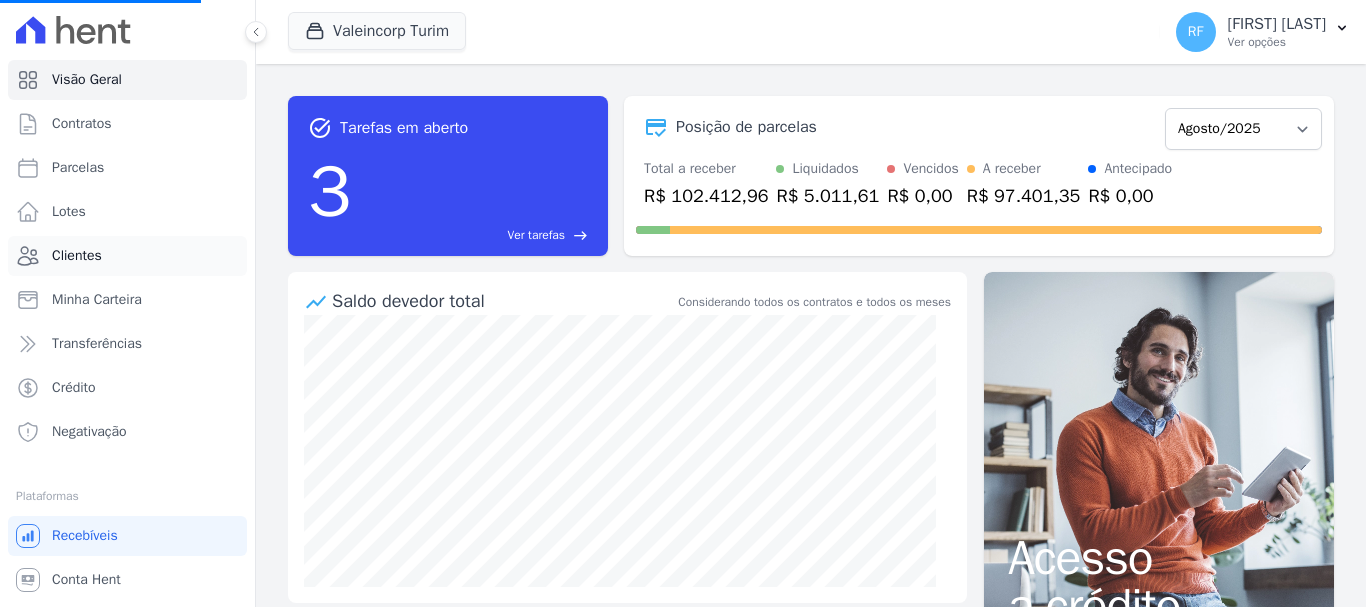 click on "Clientes" at bounding box center [127, 256] 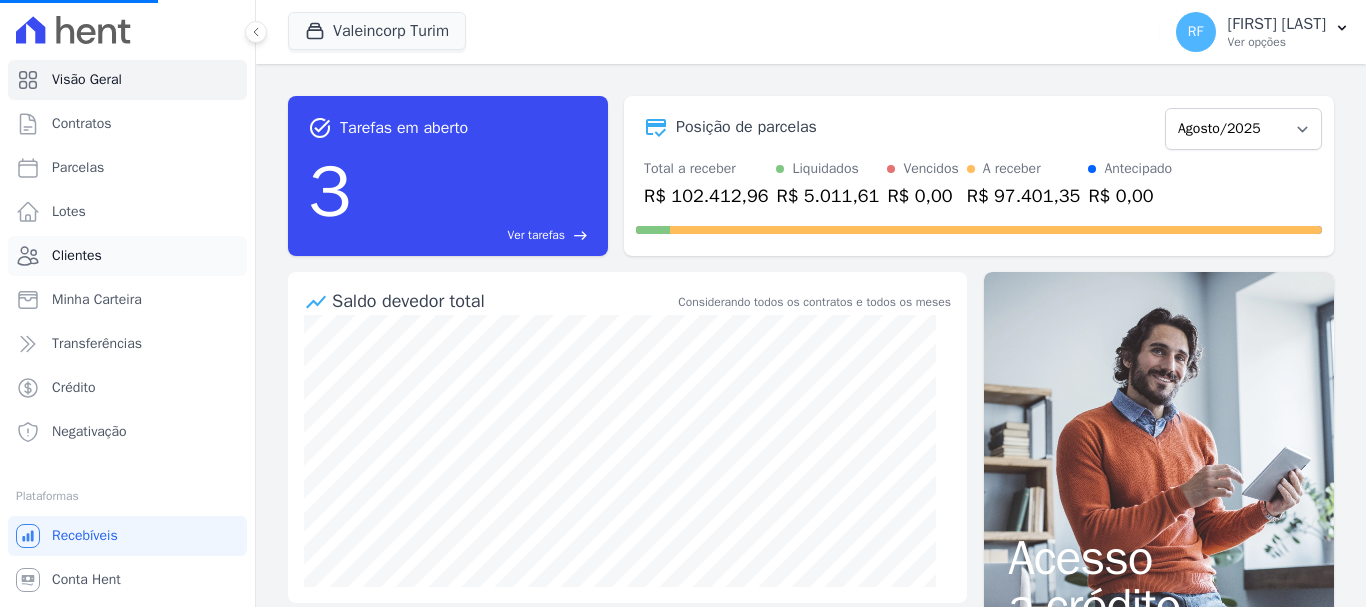 select 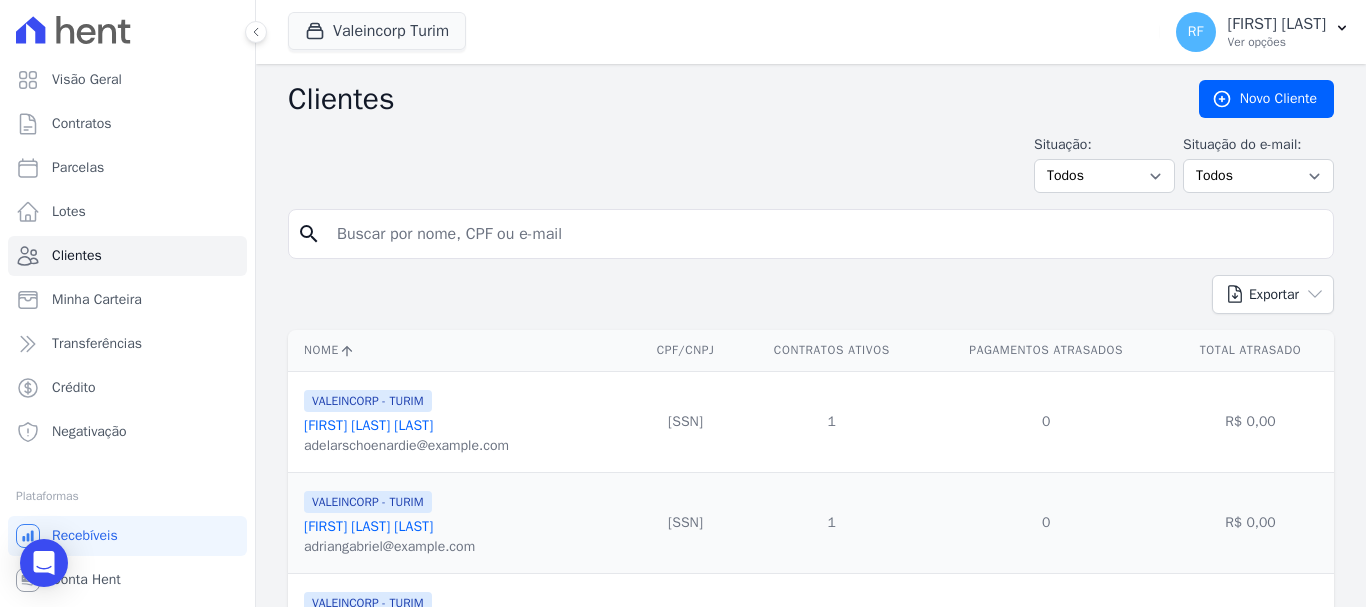 click at bounding box center (825, 234) 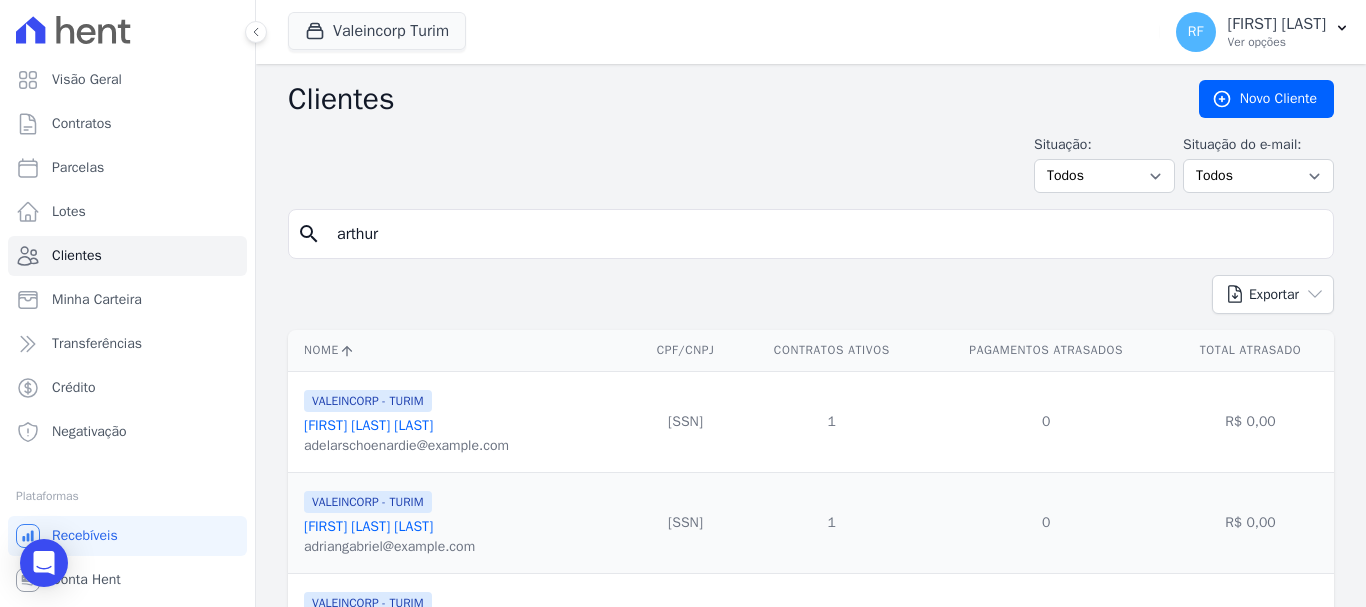 type on "arthur" 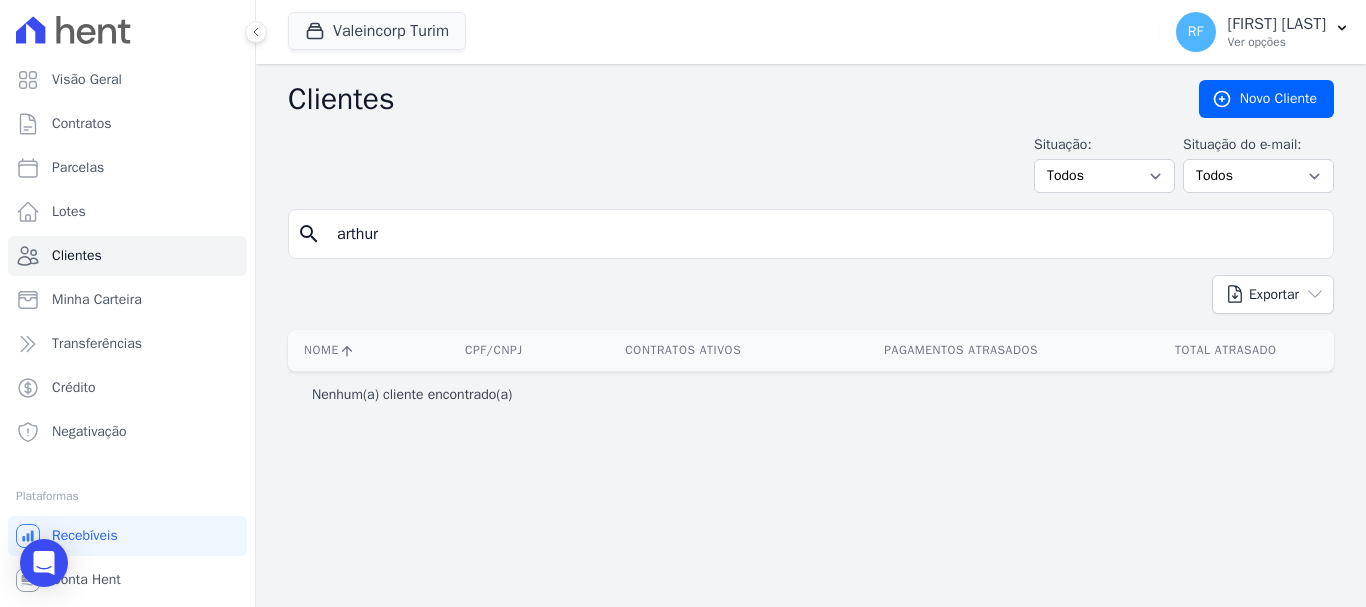 click on "arthur" at bounding box center [825, 234] 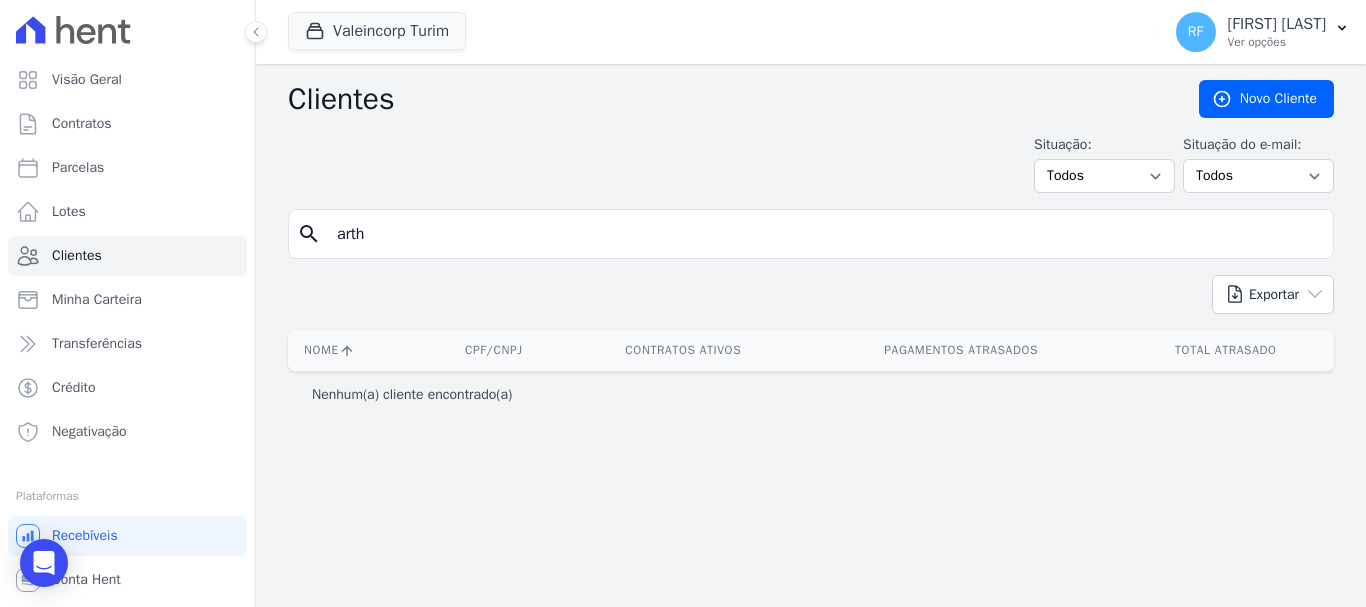 type on "art" 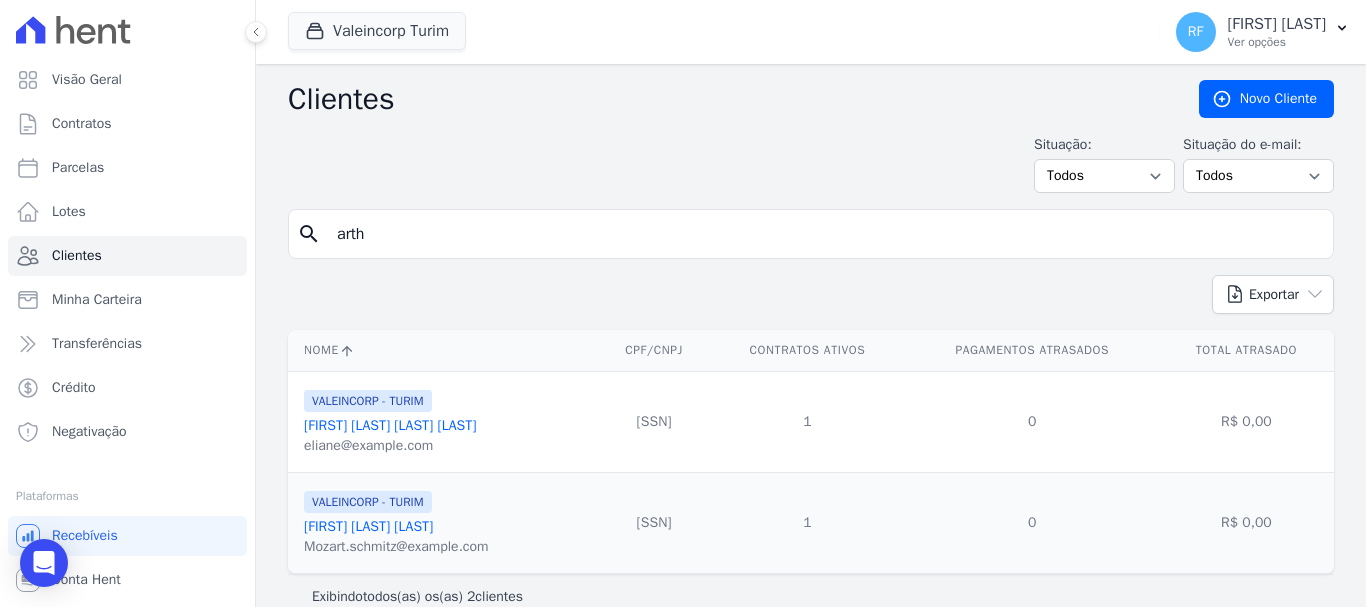scroll, scrollTop: 29, scrollLeft: 0, axis: vertical 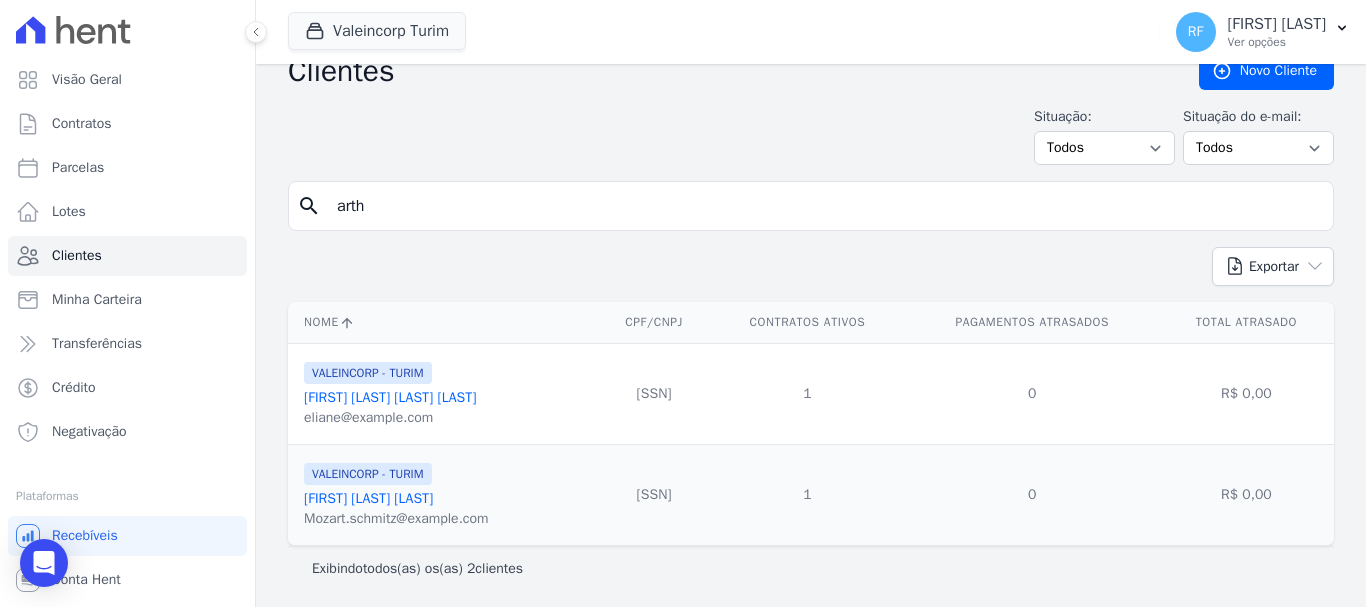 drag, startPoint x: 387, startPoint y: 188, endPoint x: 303, endPoint y: 174, distance: 85.158676 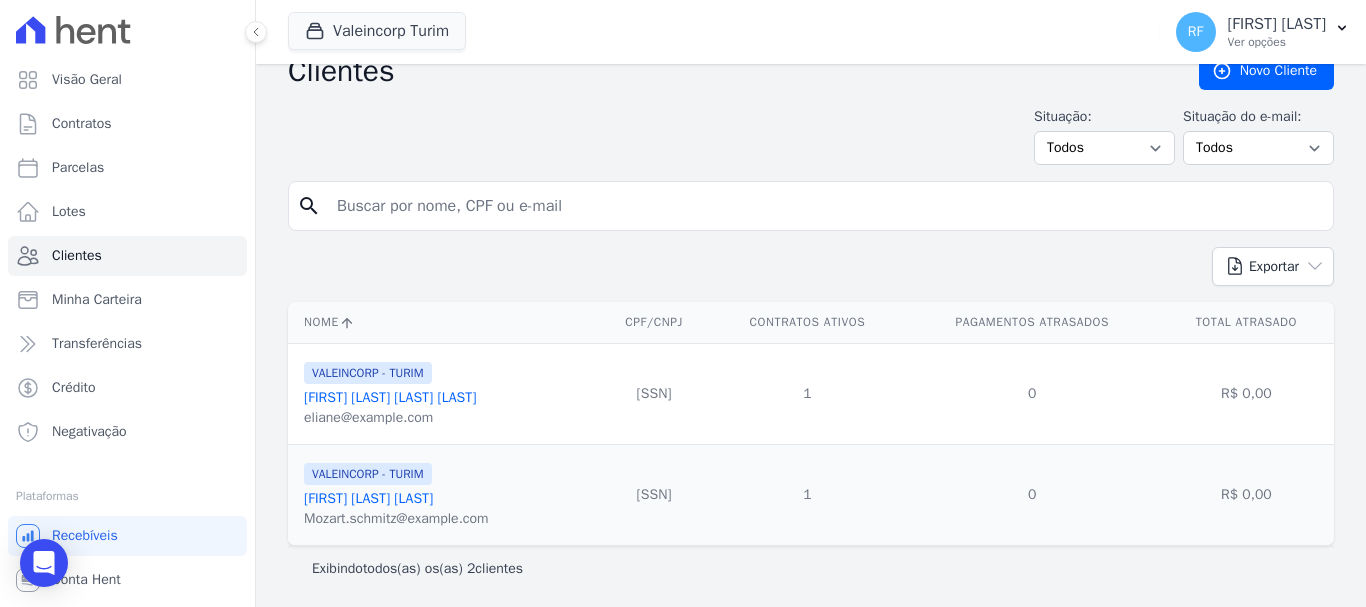 type 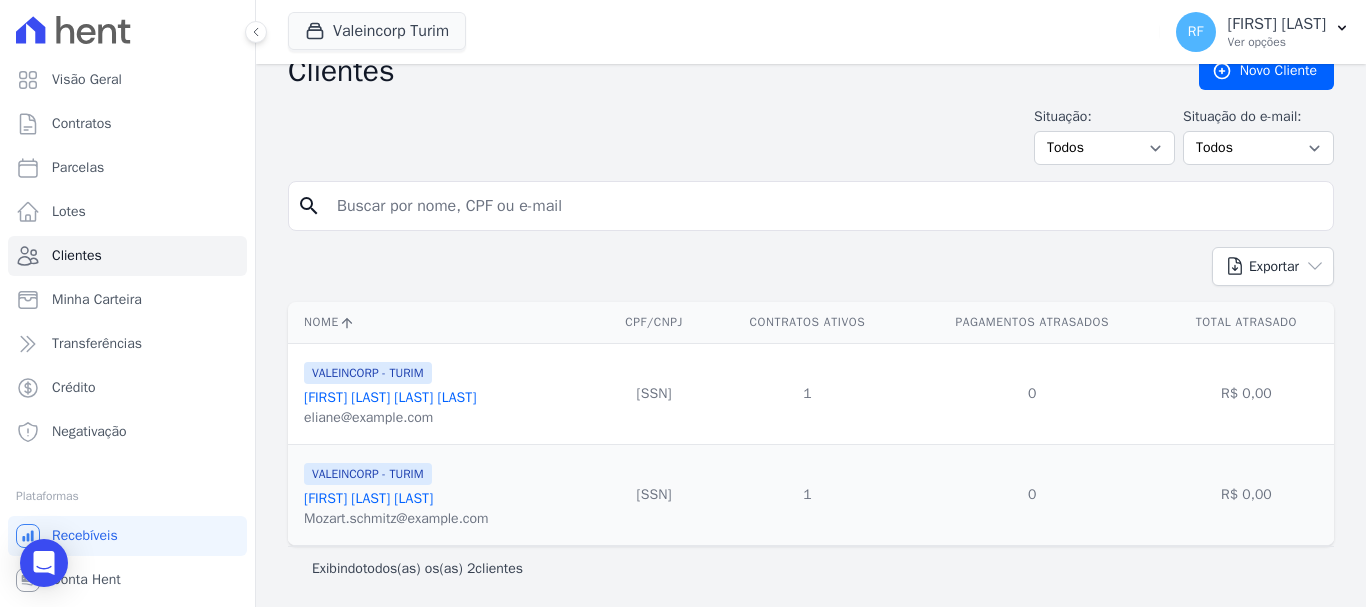 click at bounding box center (825, 206) 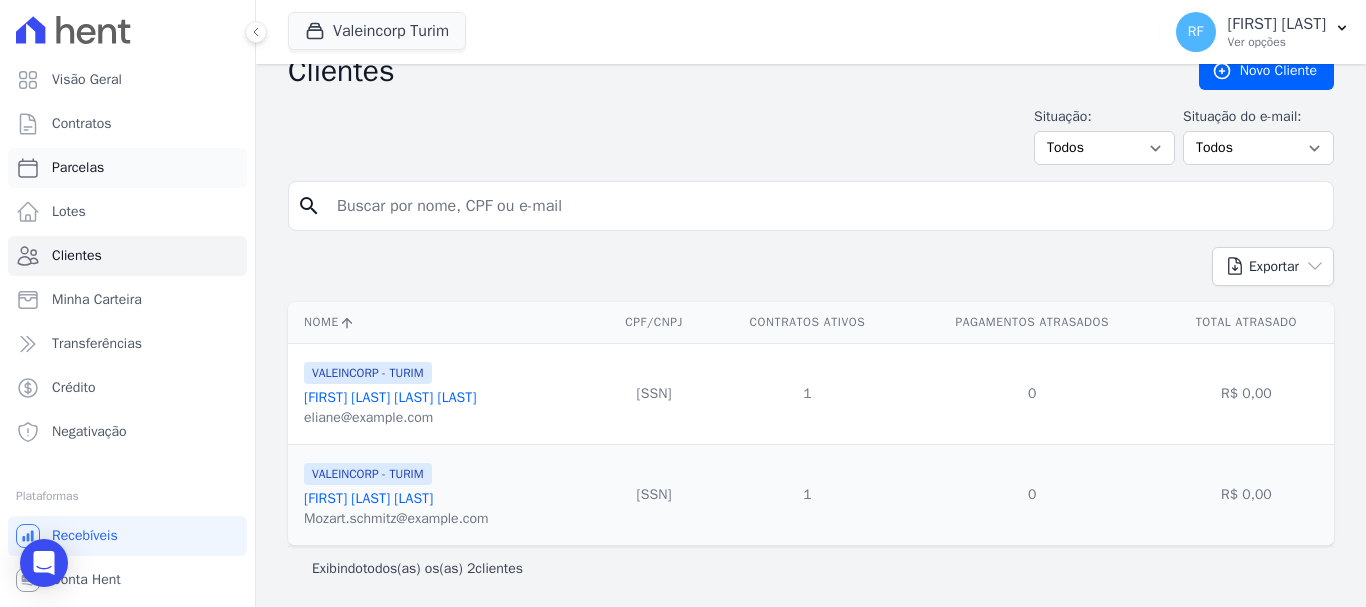 click on "Parcelas" at bounding box center (127, 168) 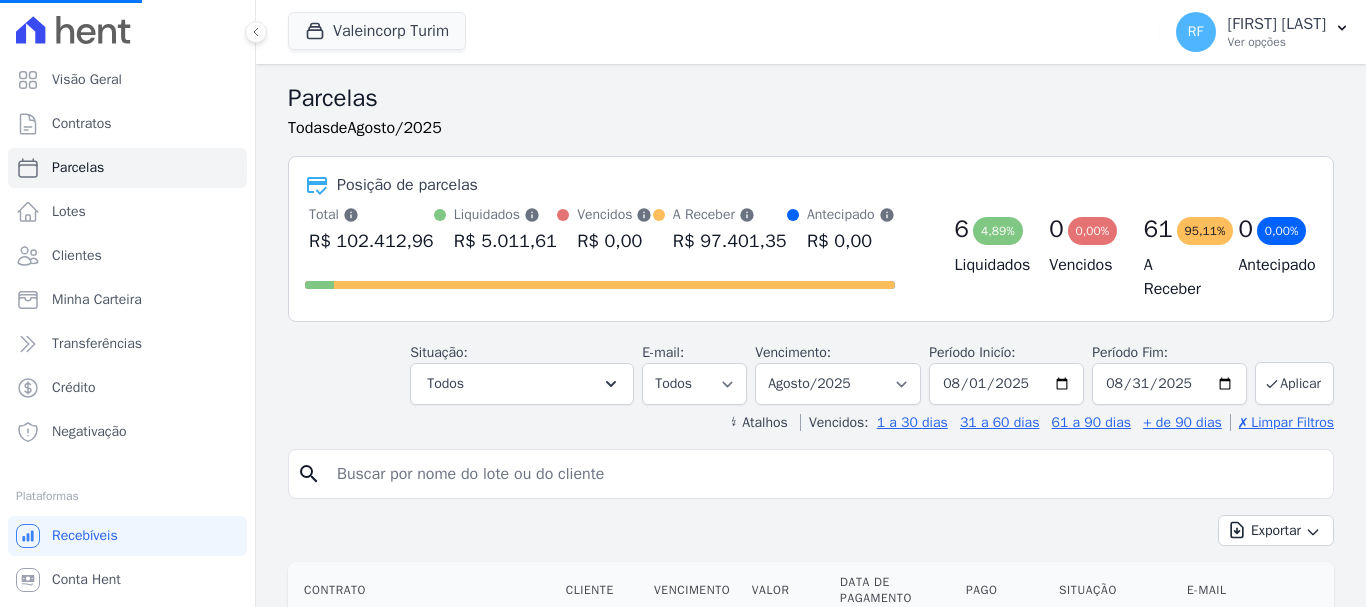 click at bounding box center [825, 474] 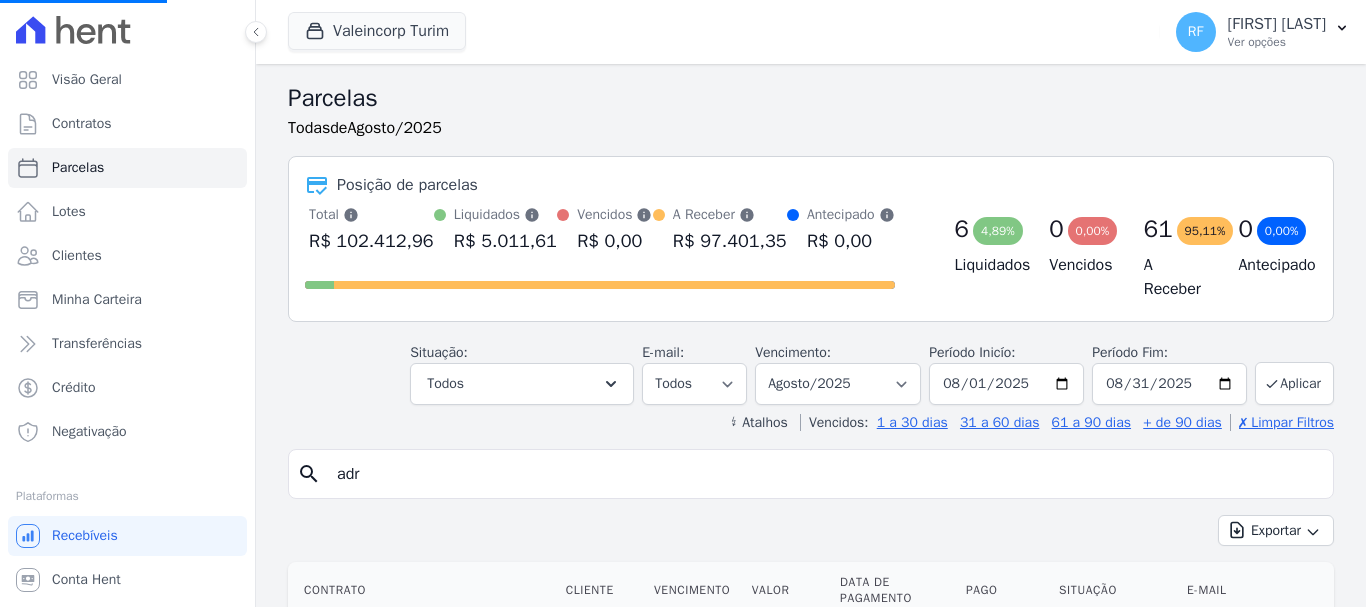 type on "adri" 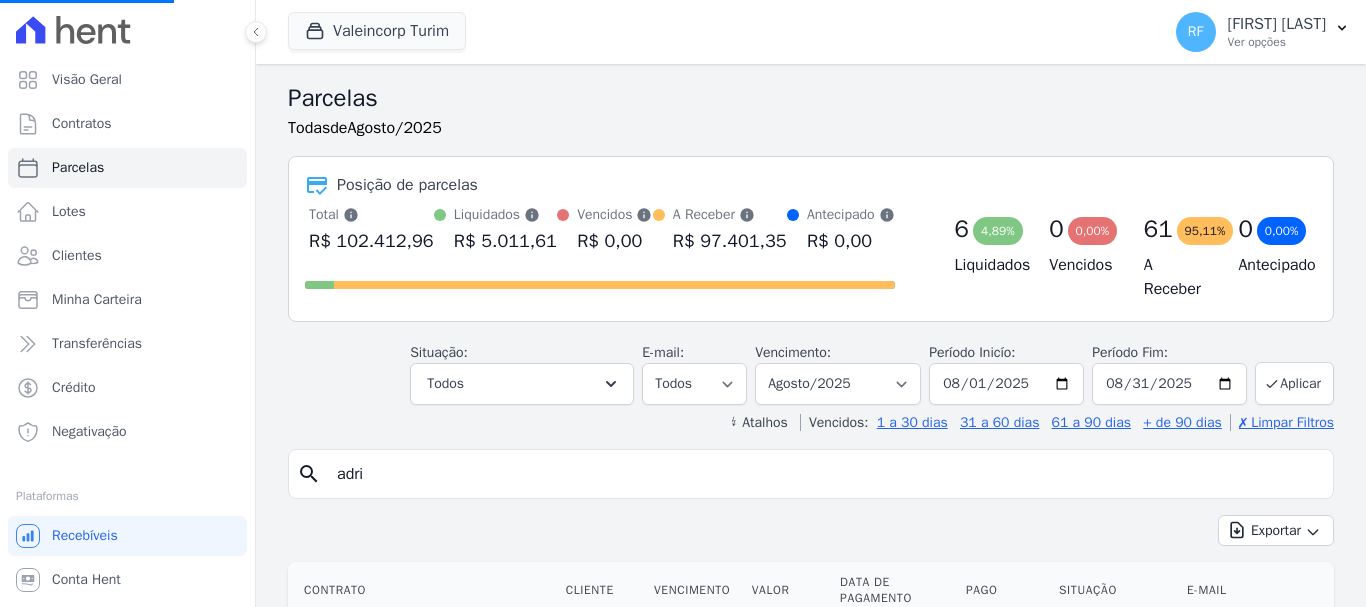 select 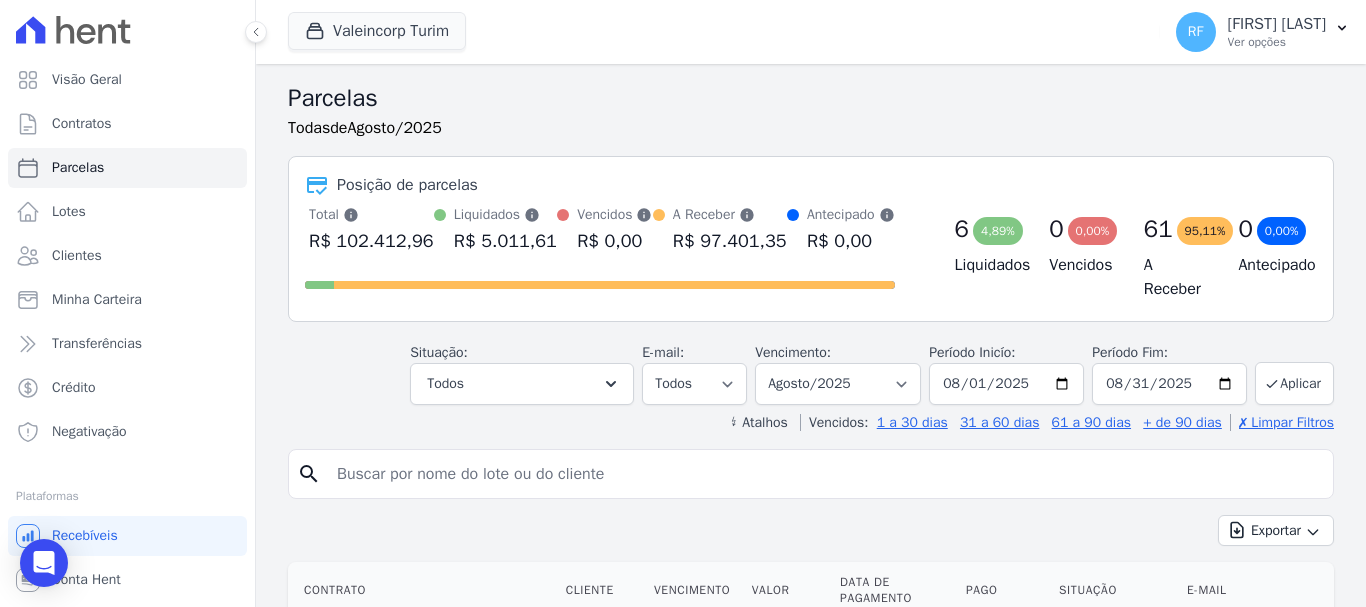 click at bounding box center (825, 474) 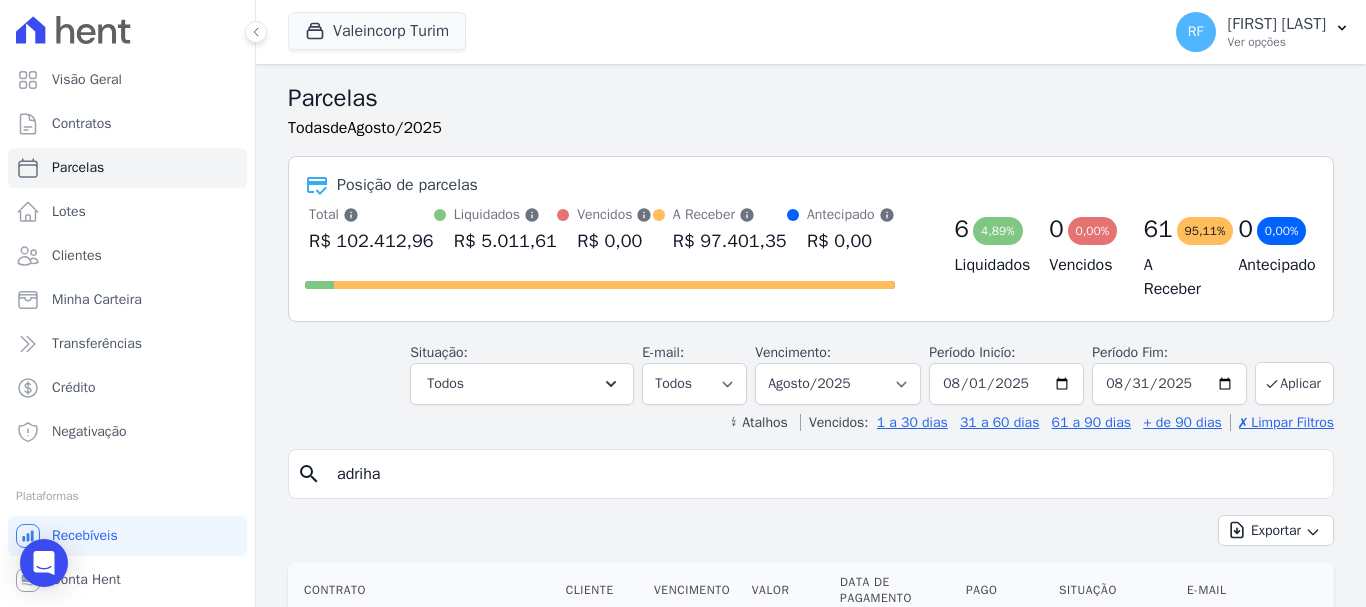 type on "adriha" 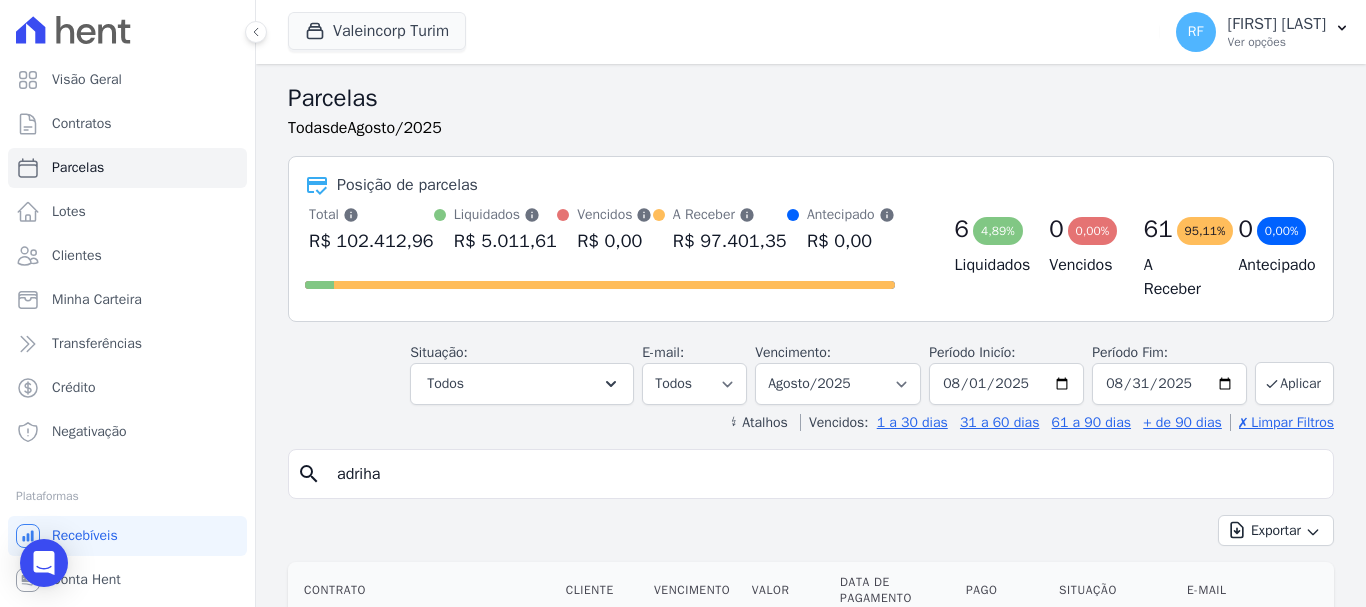 select 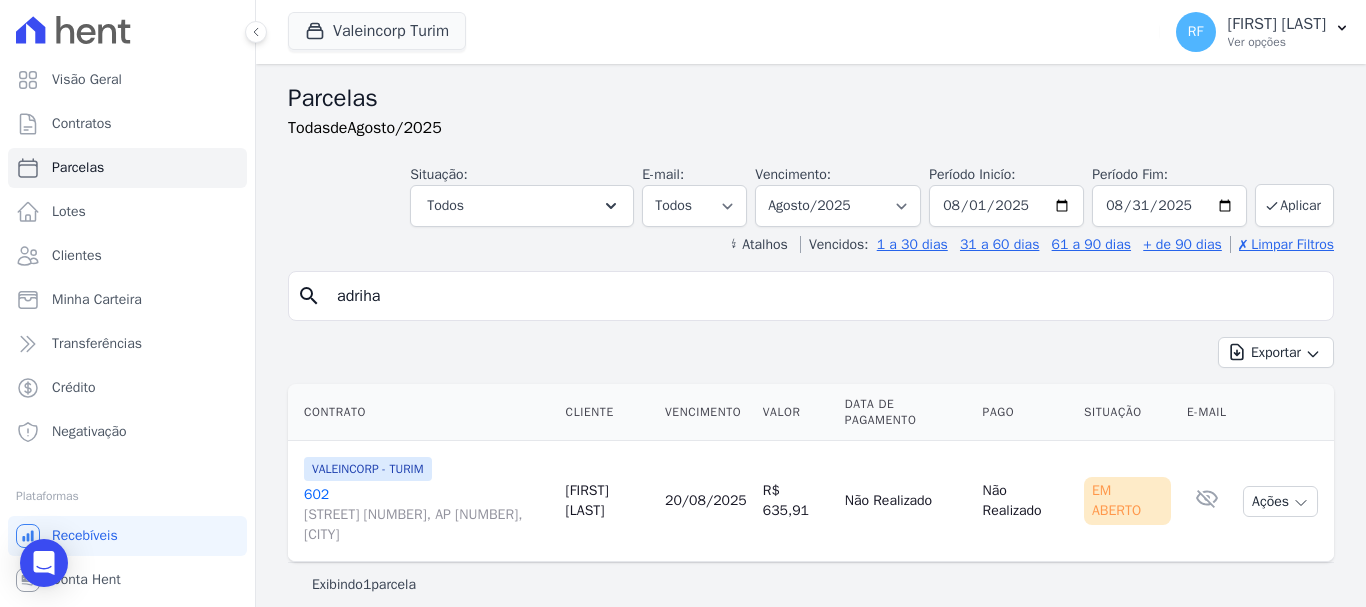 click on "602
Avenida Independência , 1240,  AP 41 ,  Independência" at bounding box center (427, 515) 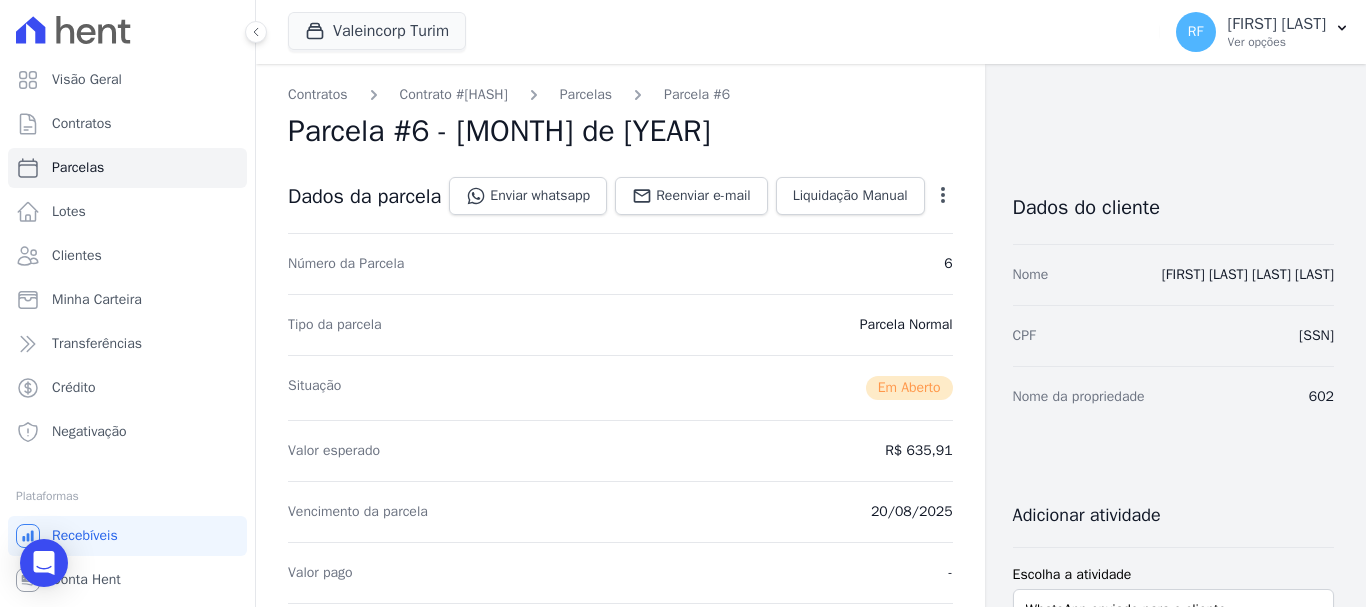 click on "Open options
Alterar
Cancelar Cobrança
Cancelar boleto
Você está prestes a cancelar um boleto, se estiver certo desta ação lembre-se que,
ao cancelar um boleto, você poderá editar o valor e o vencimento desta parcela e emitir um novo boleto.
Data de Vencimento: 20/08/2025
Valor devido: R$ 635,91
Atenção: O cancelamento definitivo de um boleto associado à parcela acontece em aproximadamente 1 dia.
Até lá, o título ainda estará ativo.
Fechar
Confirmar" at bounding box center [939, 198] 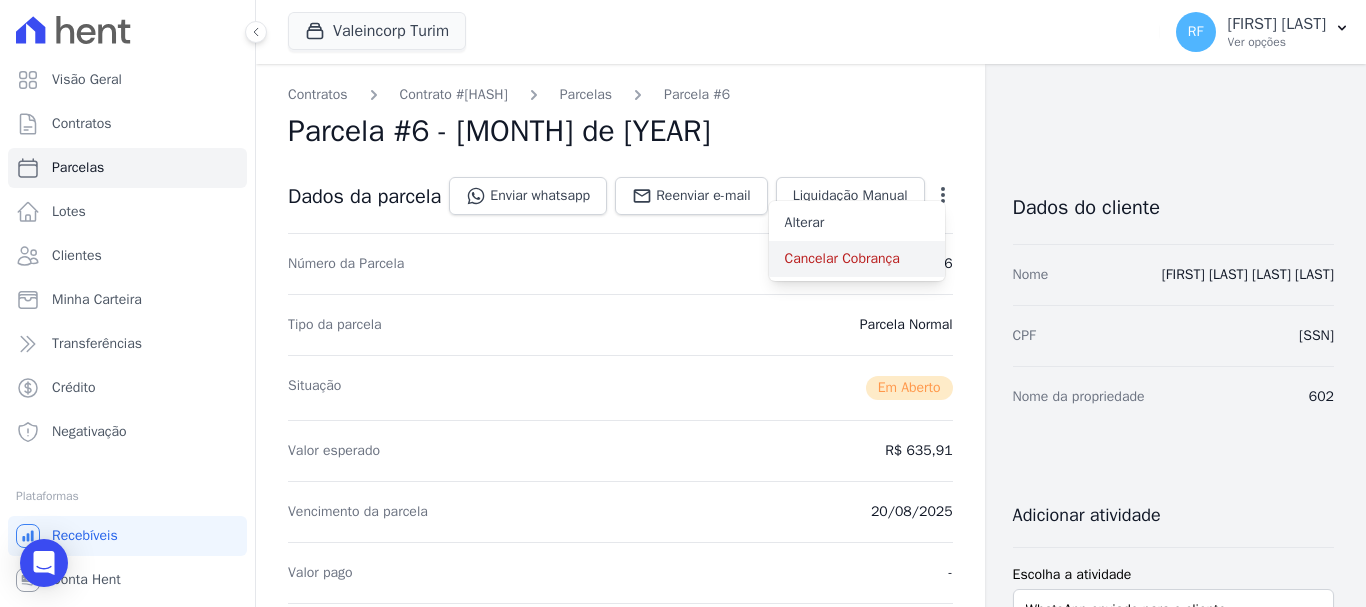 click on "Cancelar Cobrança" at bounding box center (857, 259) 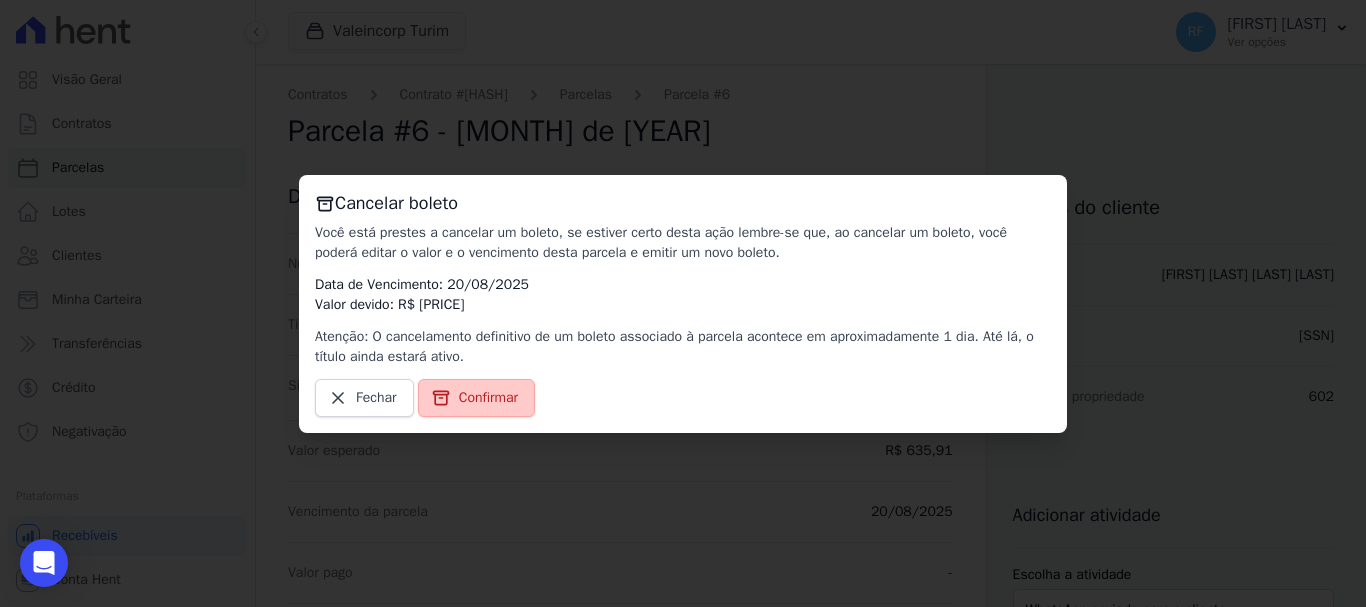 click on "Confirmar" at bounding box center [488, 398] 